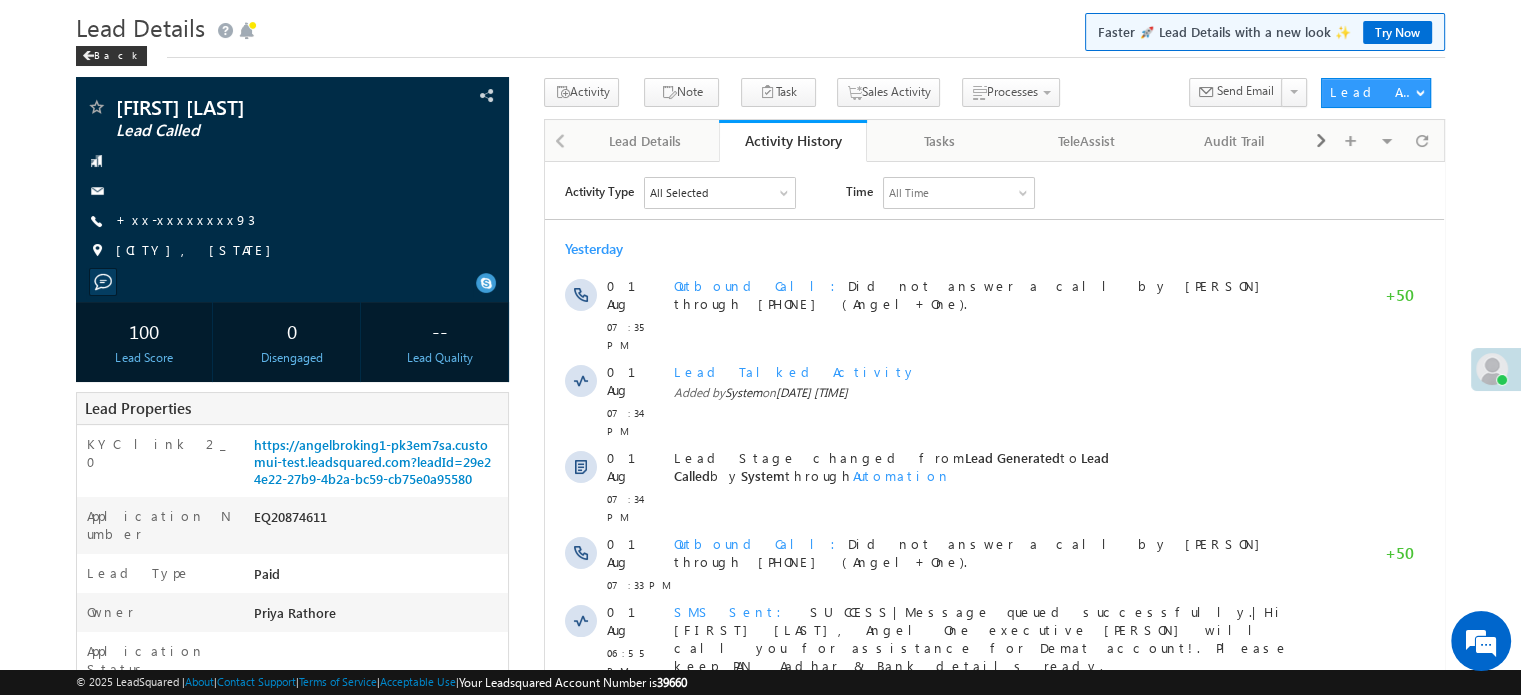 scroll, scrollTop: 0, scrollLeft: 0, axis: both 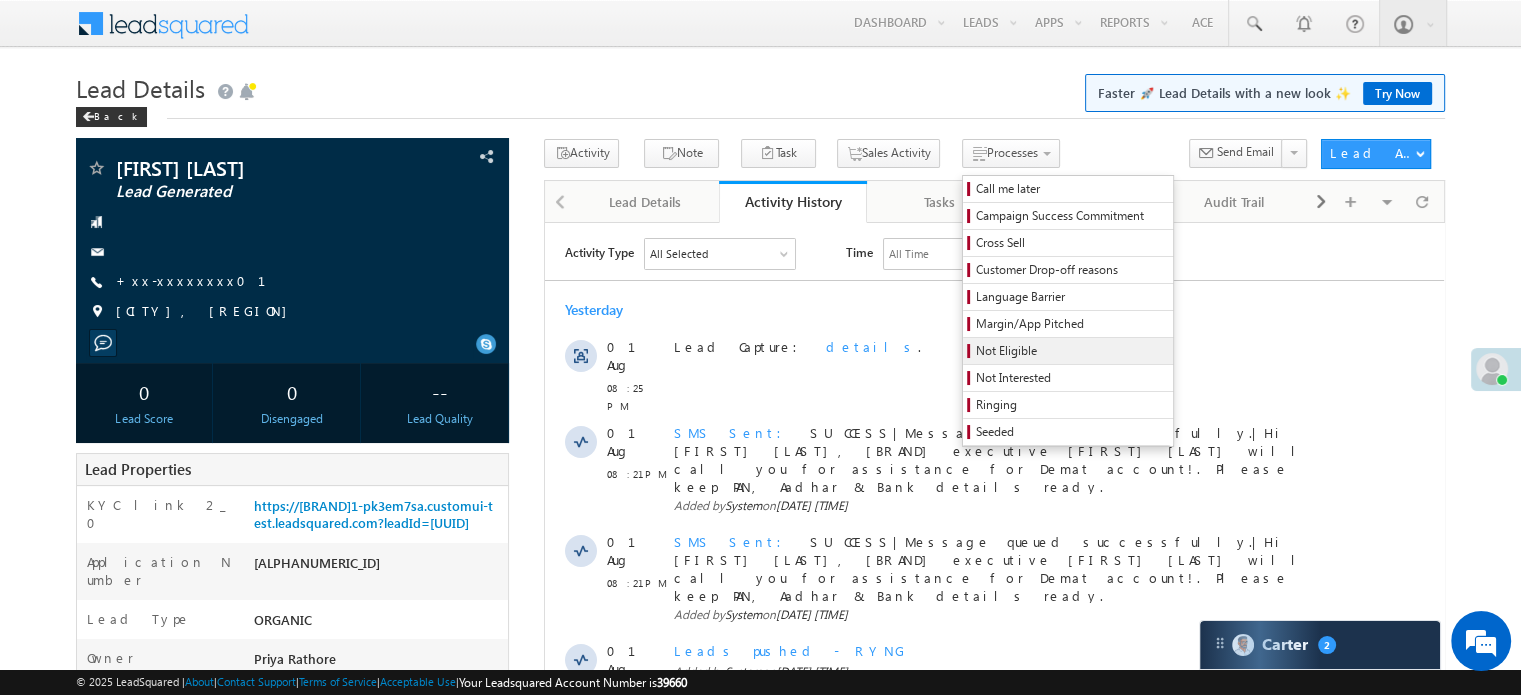 click on "Not Eligible" at bounding box center (1071, 351) 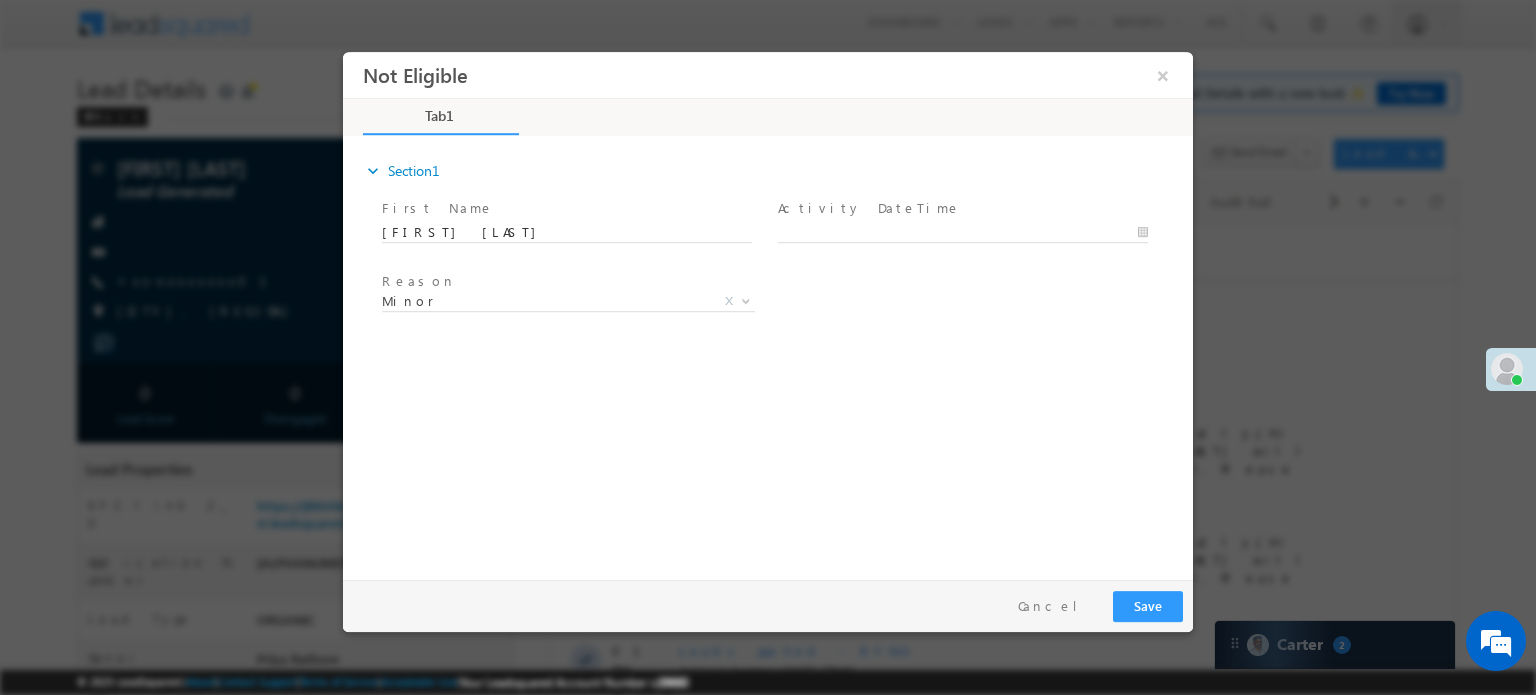 scroll, scrollTop: 0, scrollLeft: 0, axis: both 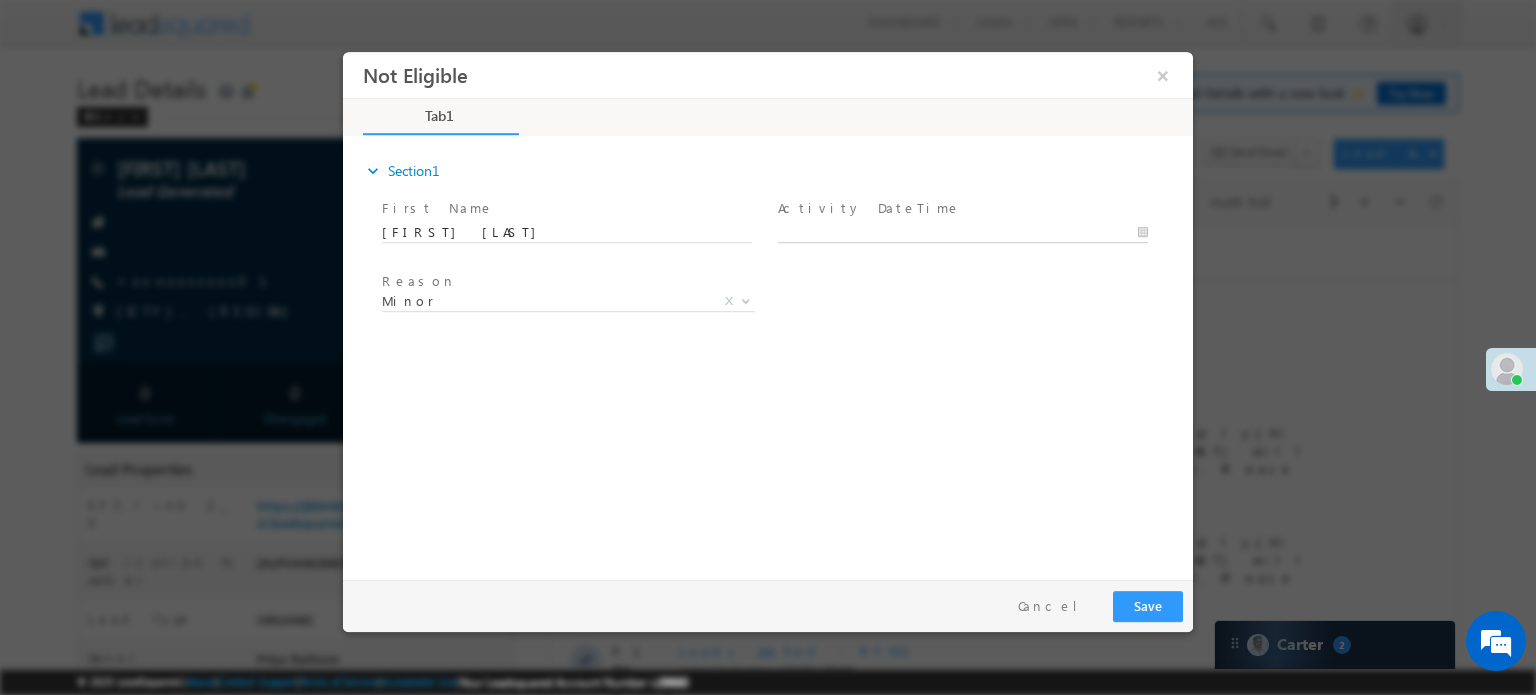 type on "08/02/25 8:57 AM" 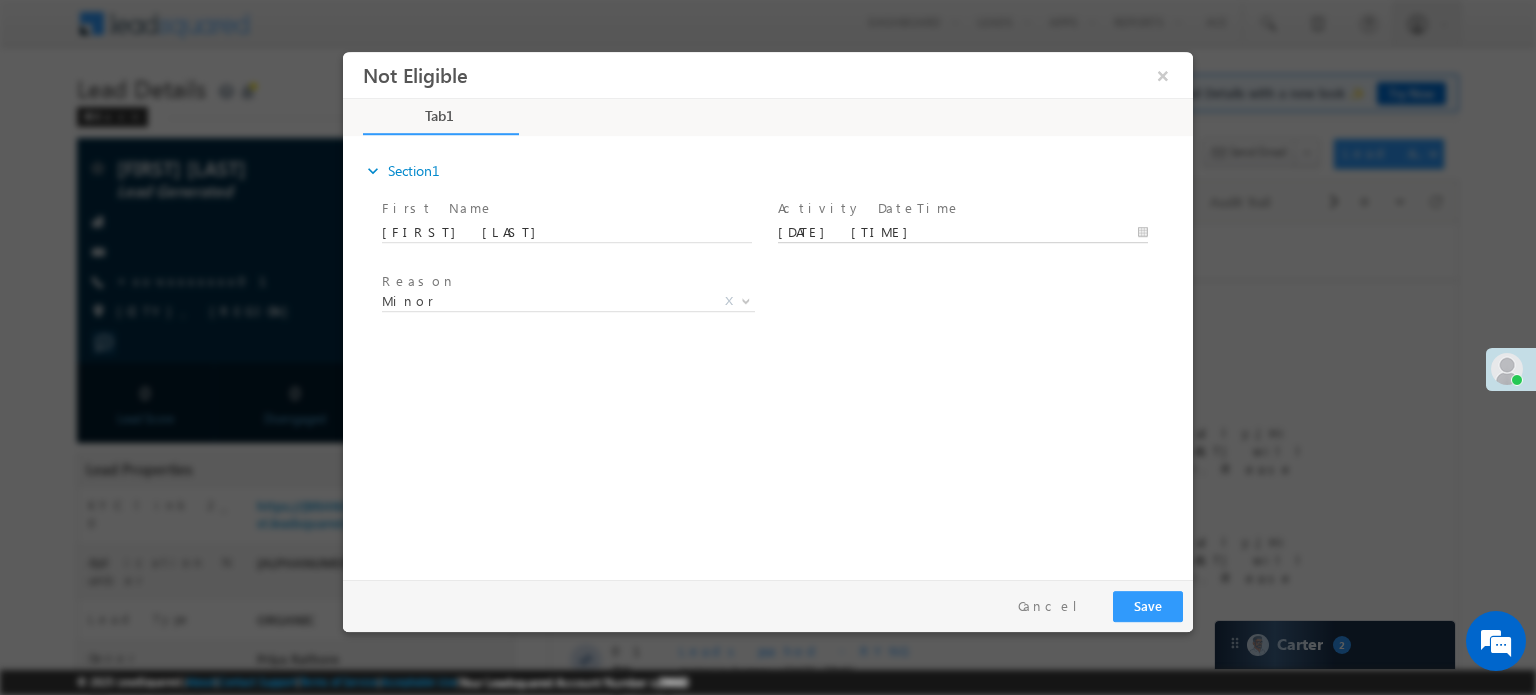 click on "08/02/25 8:57 AM" at bounding box center (963, 232) 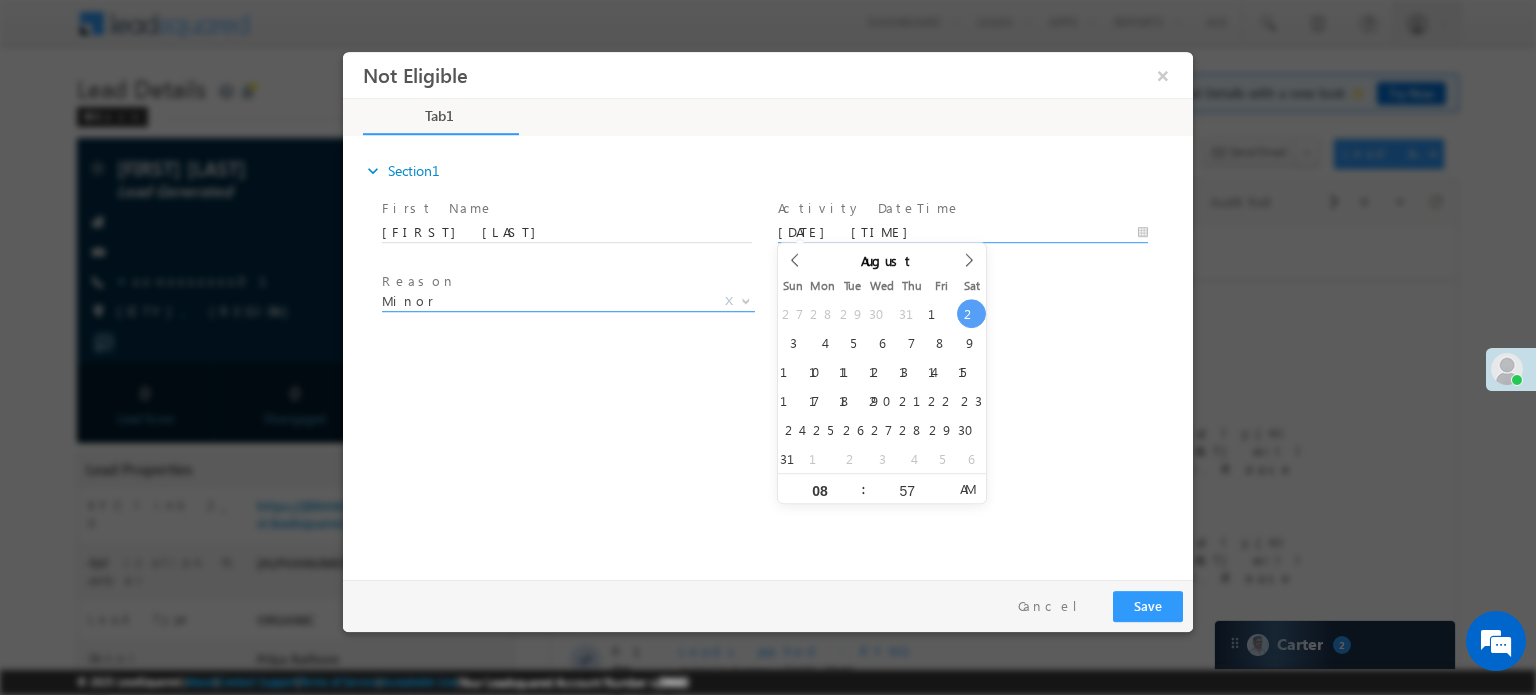 click on "Minor" at bounding box center [544, 300] 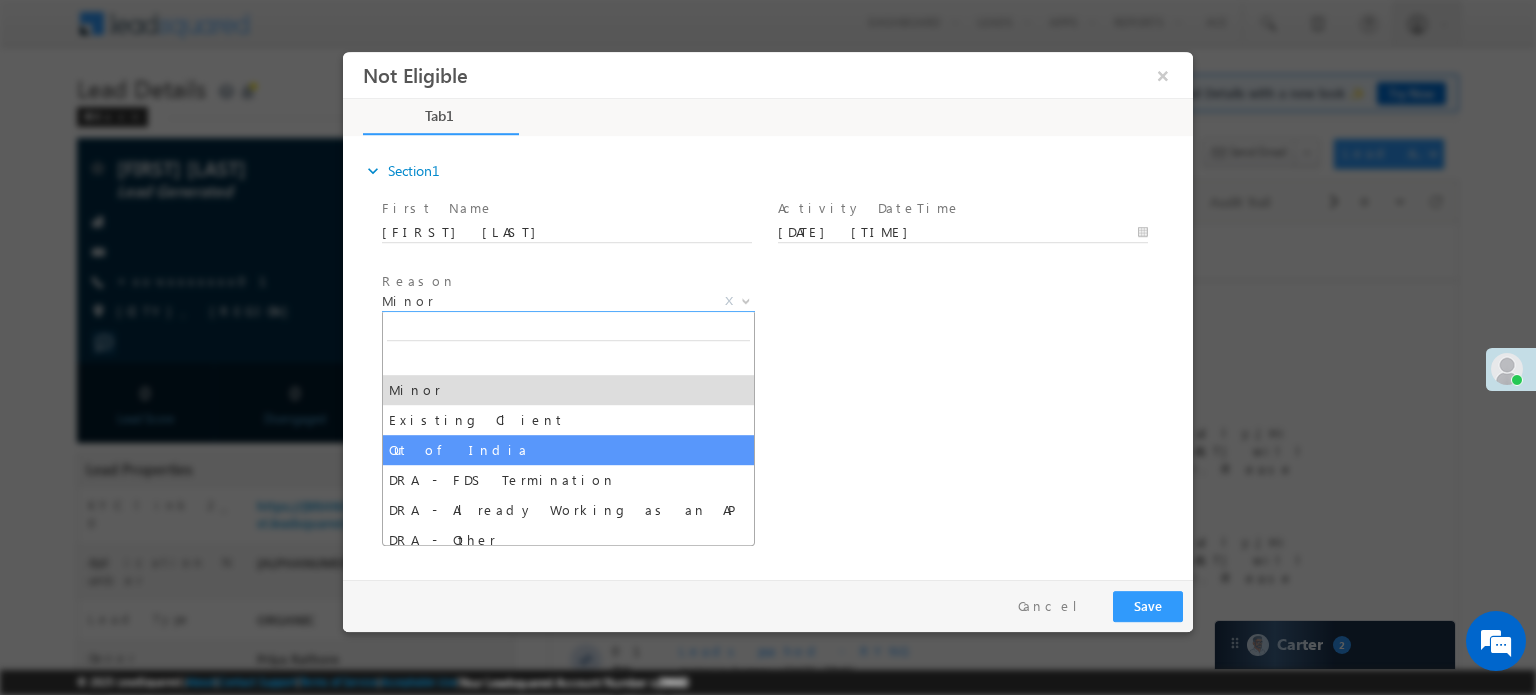 select on "Out of India" 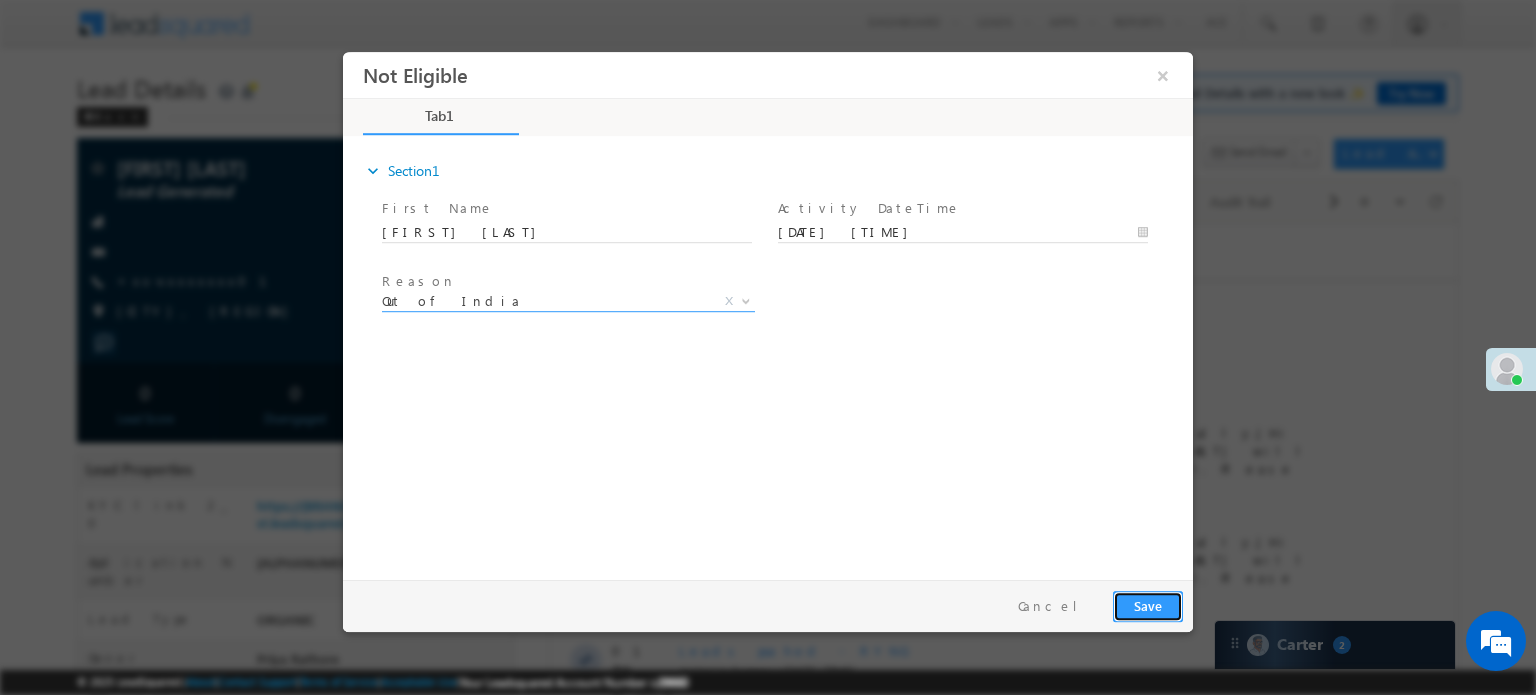 click on "Save" at bounding box center [1148, 605] 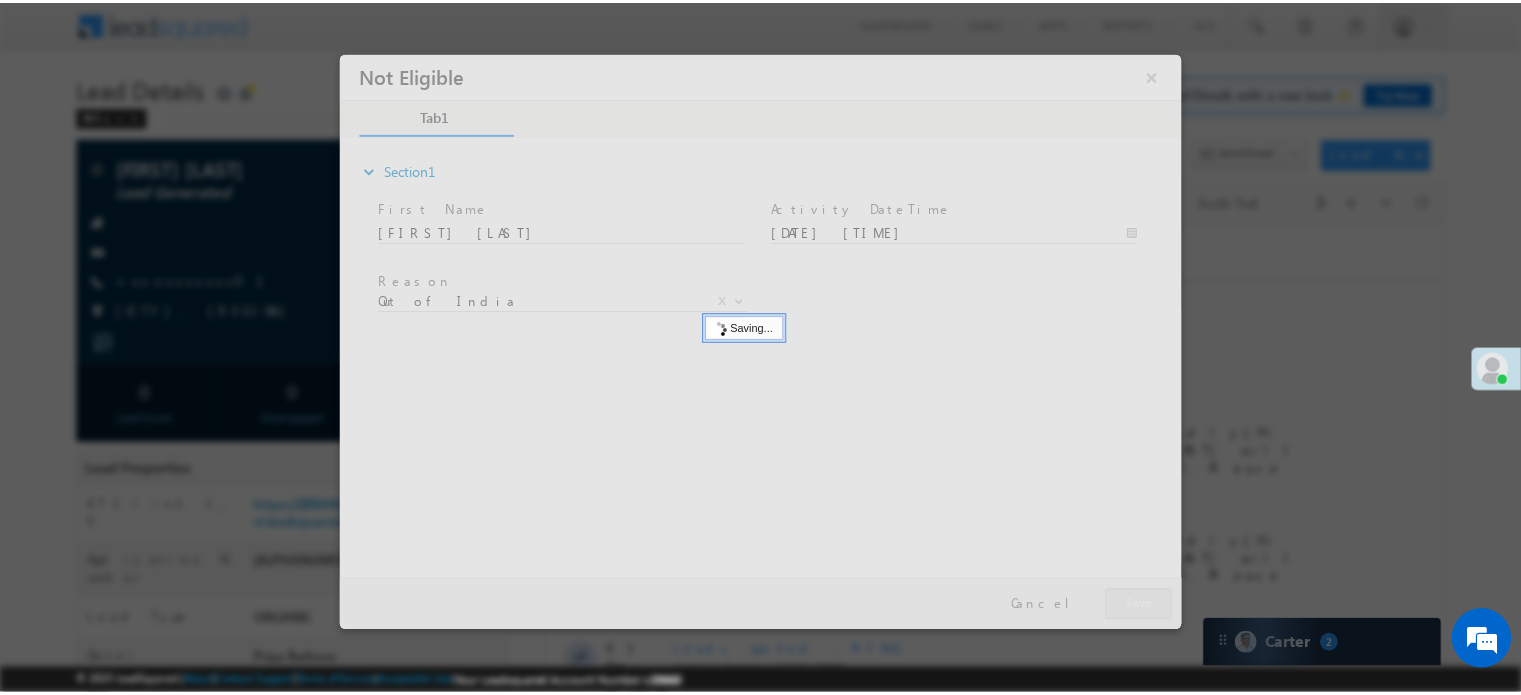 scroll, scrollTop: 0, scrollLeft: 0, axis: both 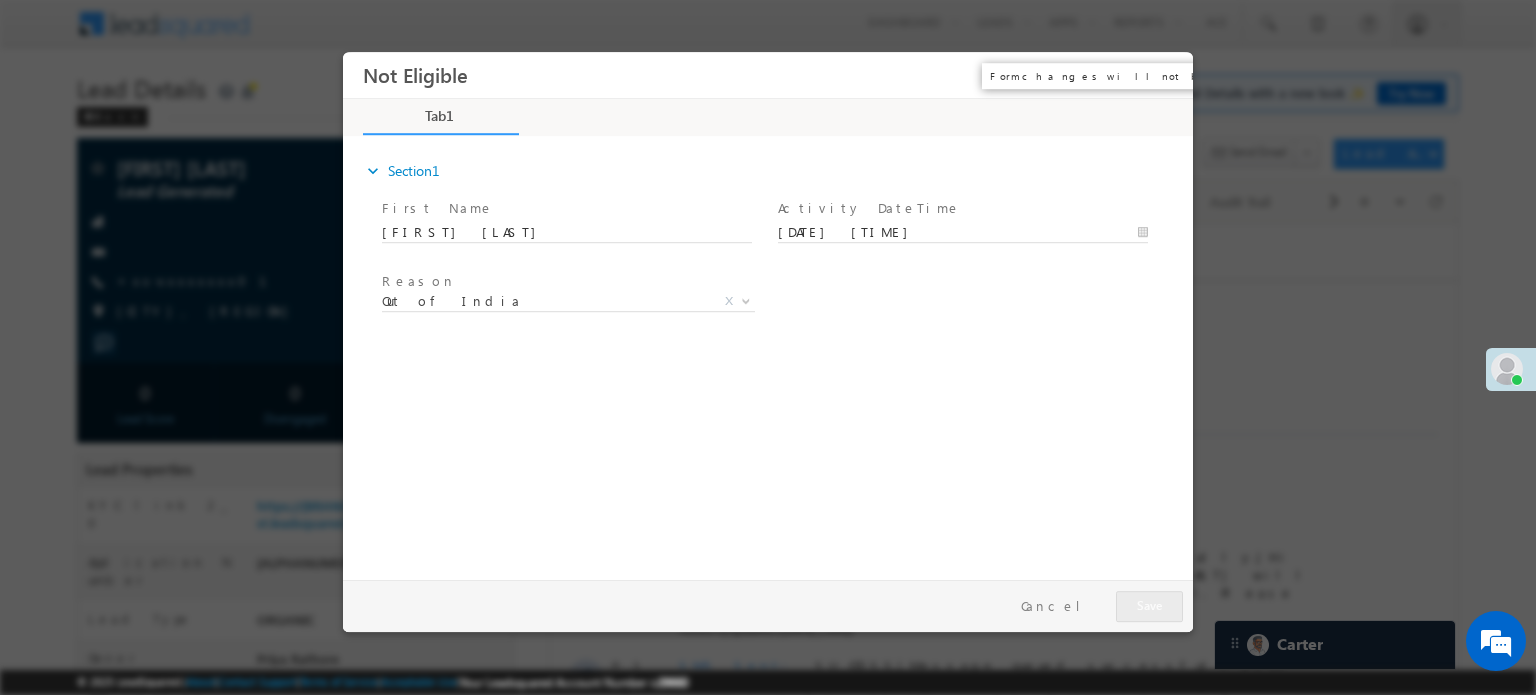 click on "×" at bounding box center [1163, 74] 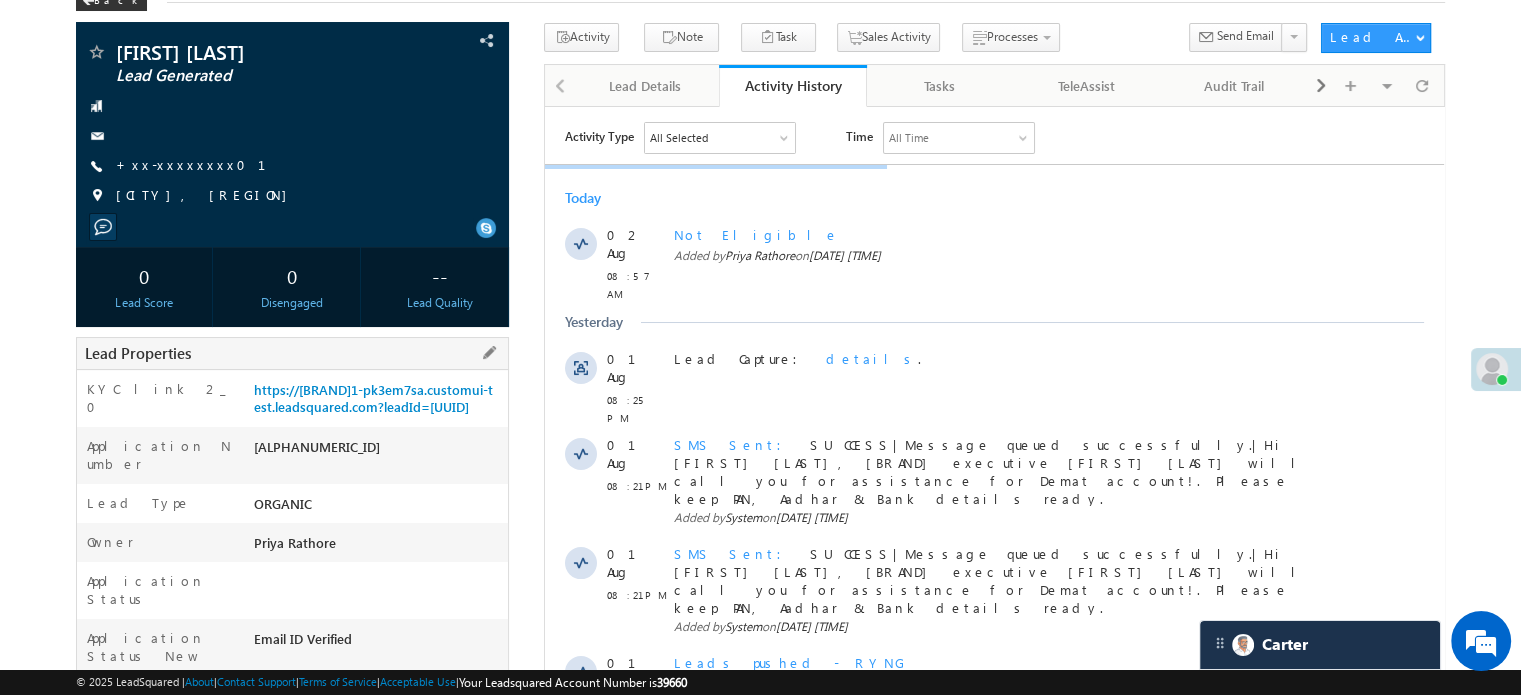 scroll, scrollTop: 200, scrollLeft: 0, axis: vertical 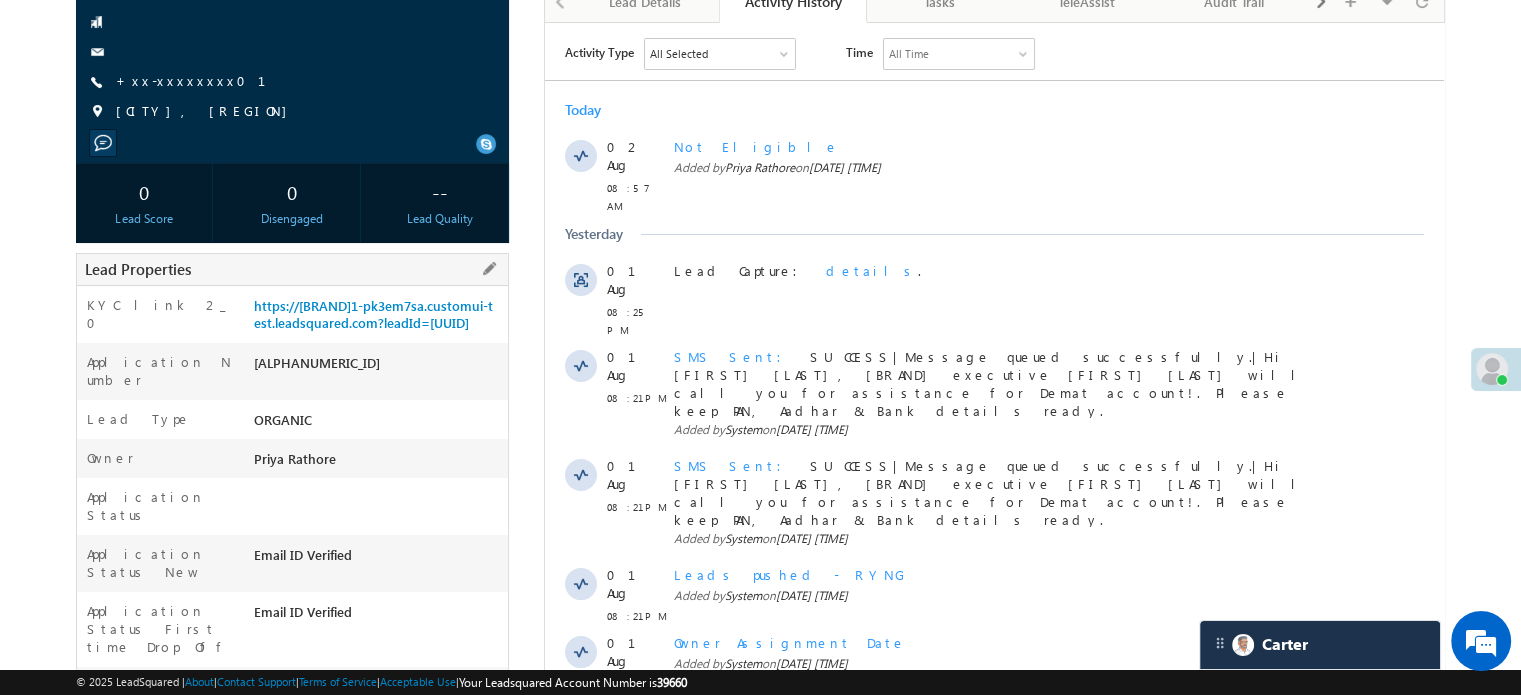 click on "EQ26500926" at bounding box center (378, 367) 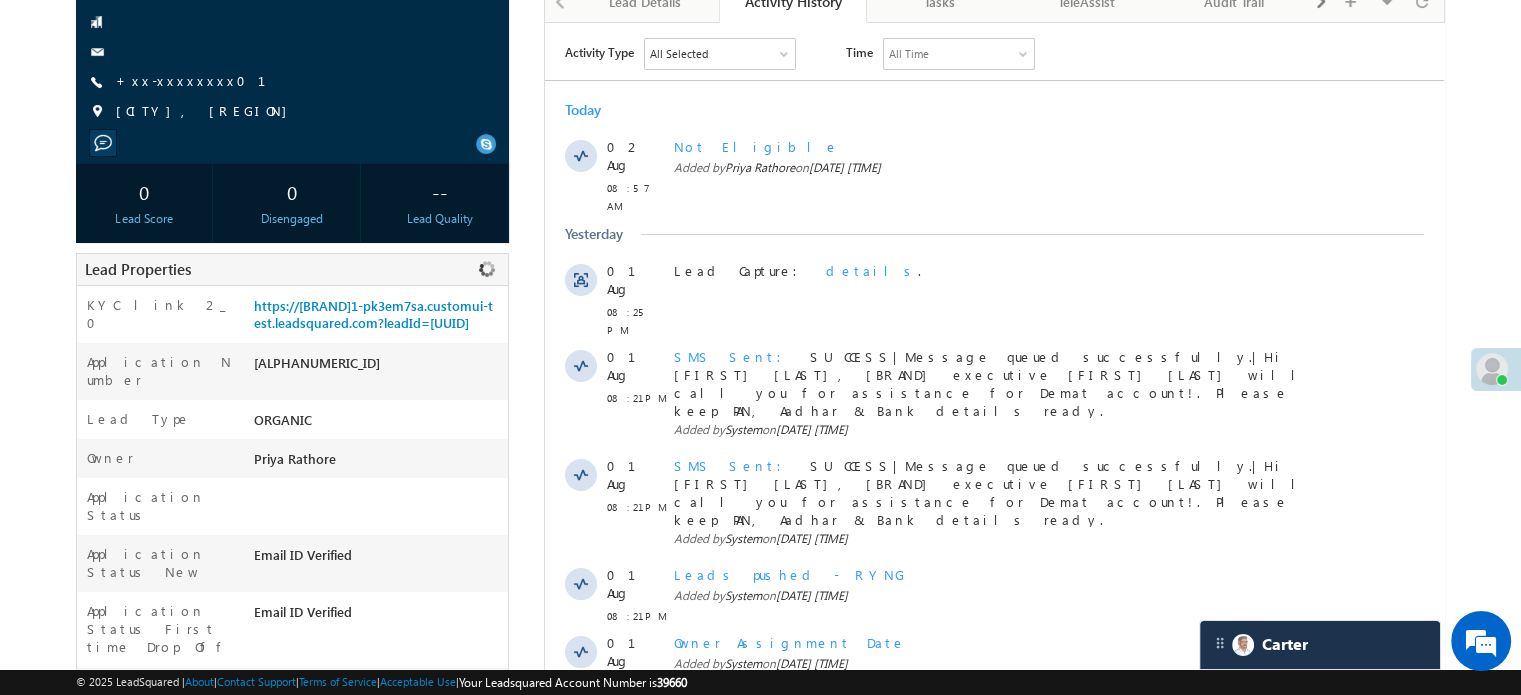 copy on "EQ26500926" 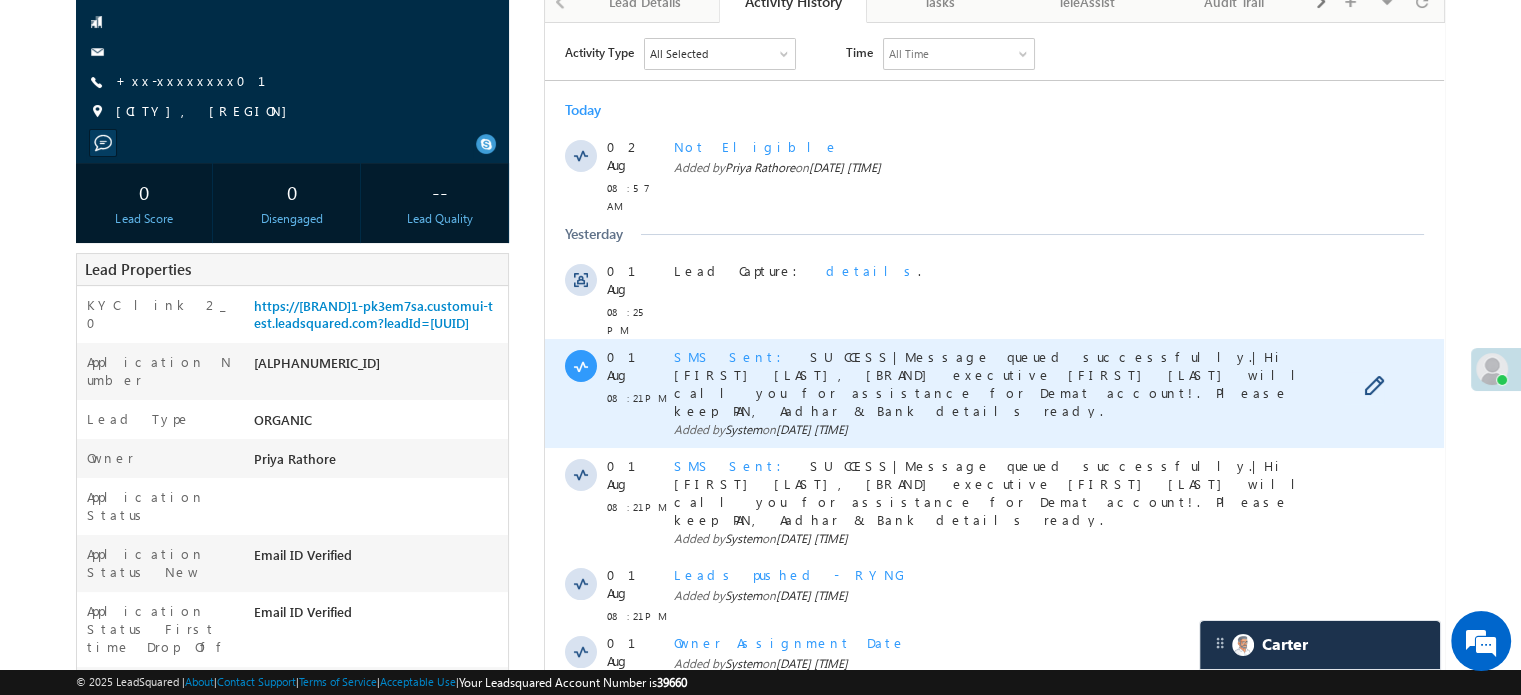 scroll, scrollTop: 0, scrollLeft: 0, axis: both 